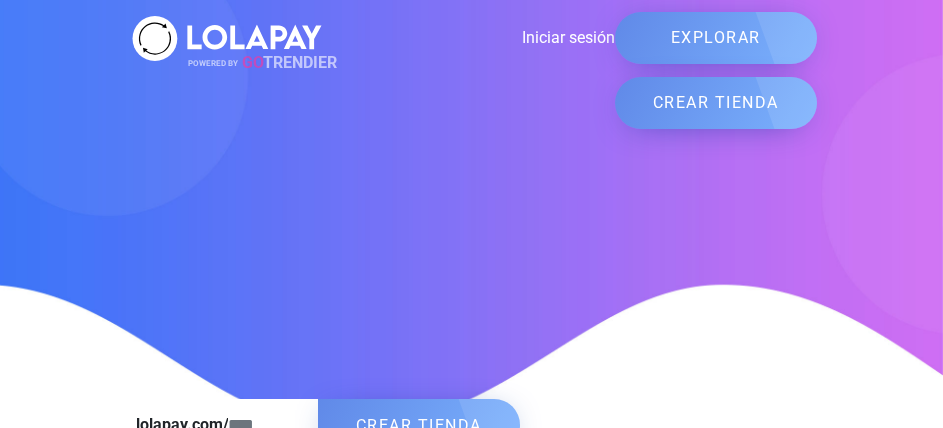scroll, scrollTop: 0, scrollLeft: 0, axis: both 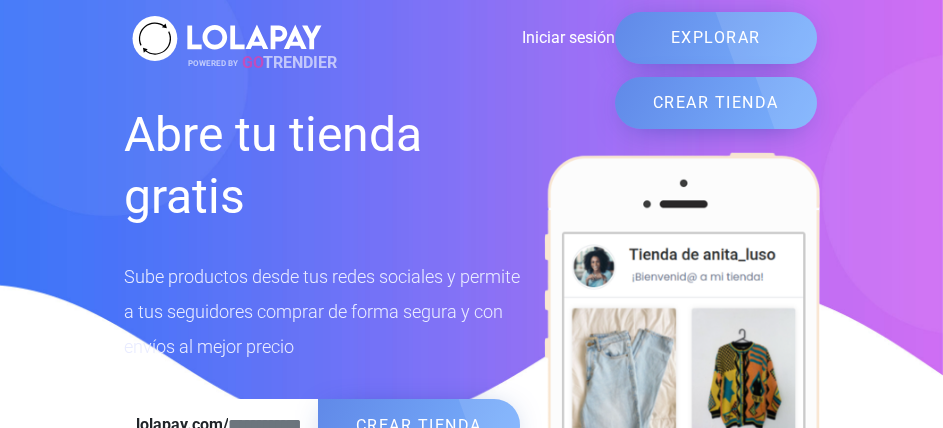 click on "EXPLORAR" at bounding box center (716, 38) 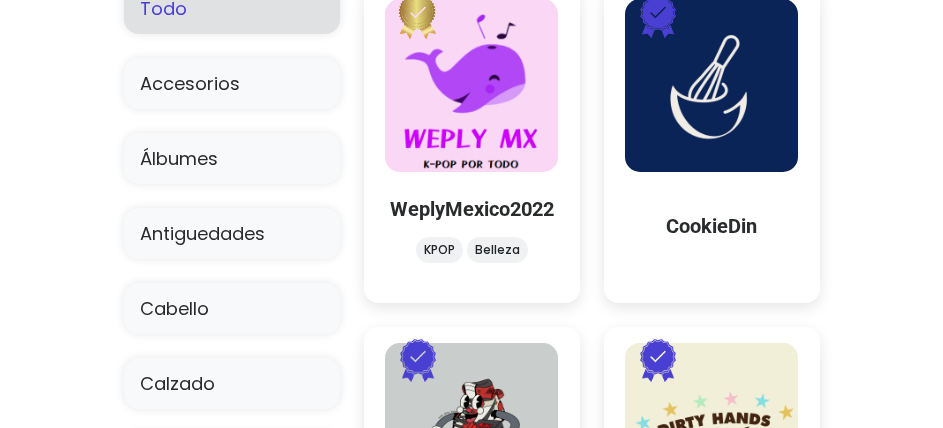 scroll, scrollTop: 100, scrollLeft: 0, axis: vertical 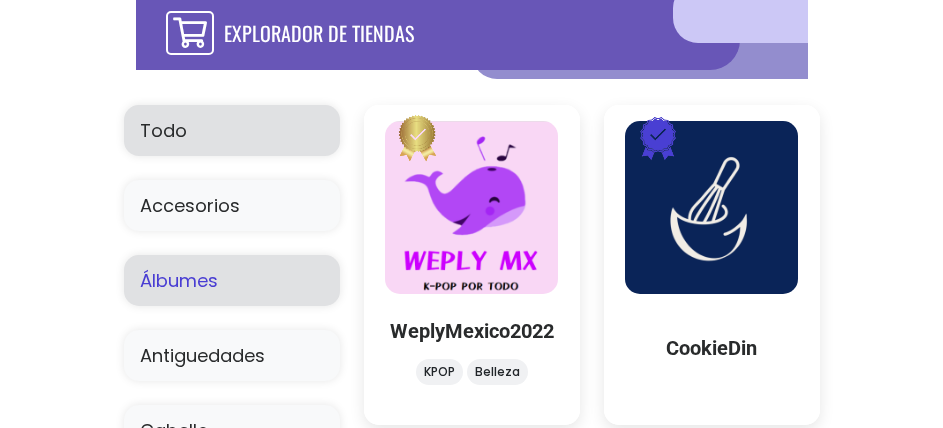 click on "Álbumes" at bounding box center [232, 280] 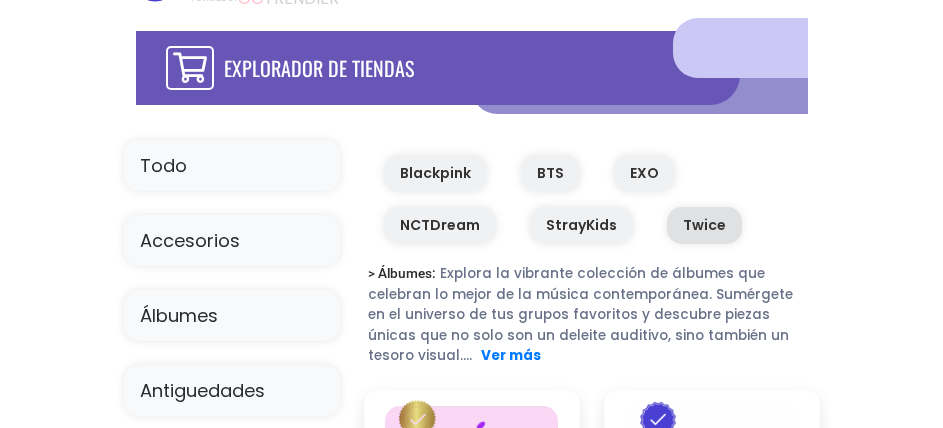 scroll, scrollTop: 100, scrollLeft: 0, axis: vertical 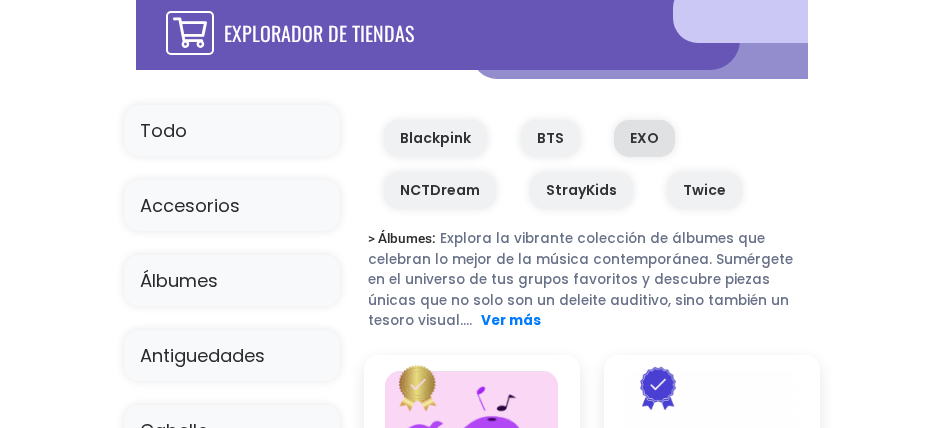click on "EXO" at bounding box center [644, 138] 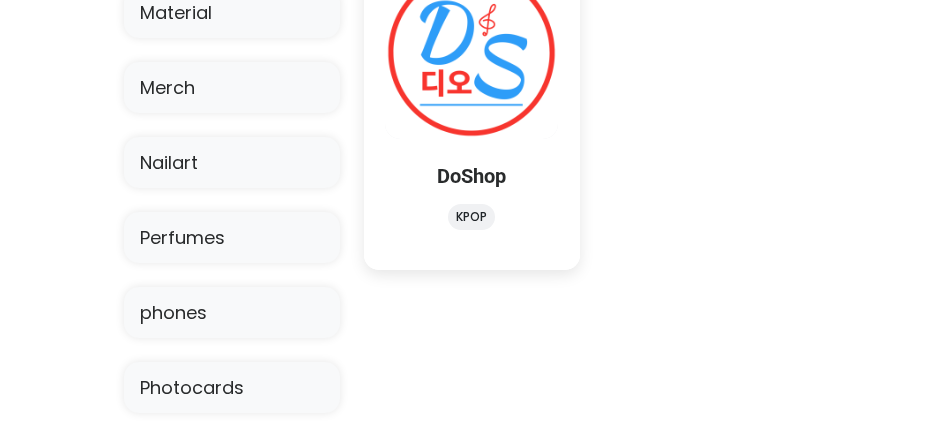 scroll, scrollTop: 1000, scrollLeft: 0, axis: vertical 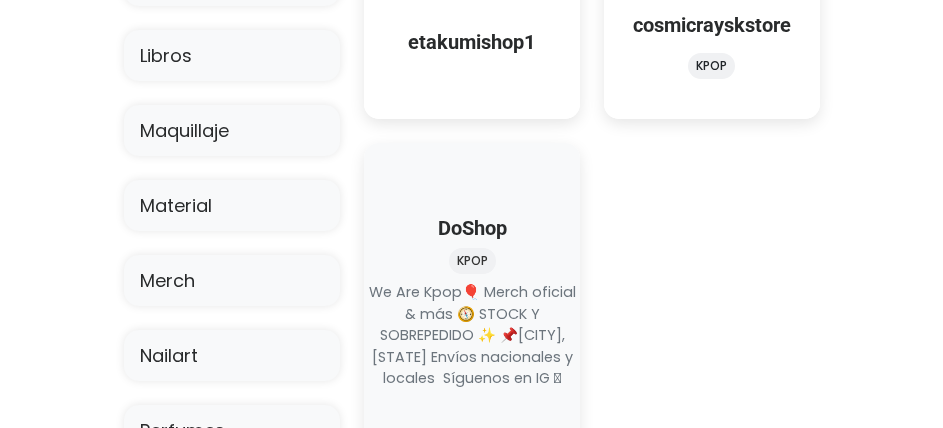 click at bounding box center (472, 390) 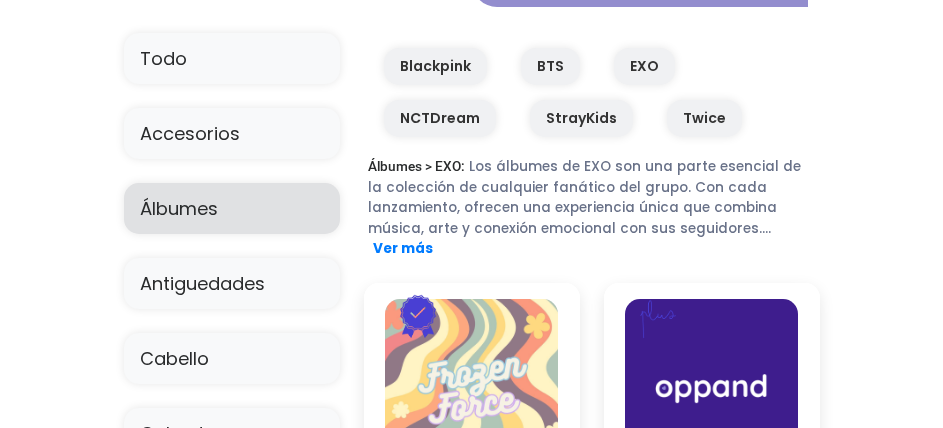 scroll, scrollTop: 200, scrollLeft: 0, axis: vertical 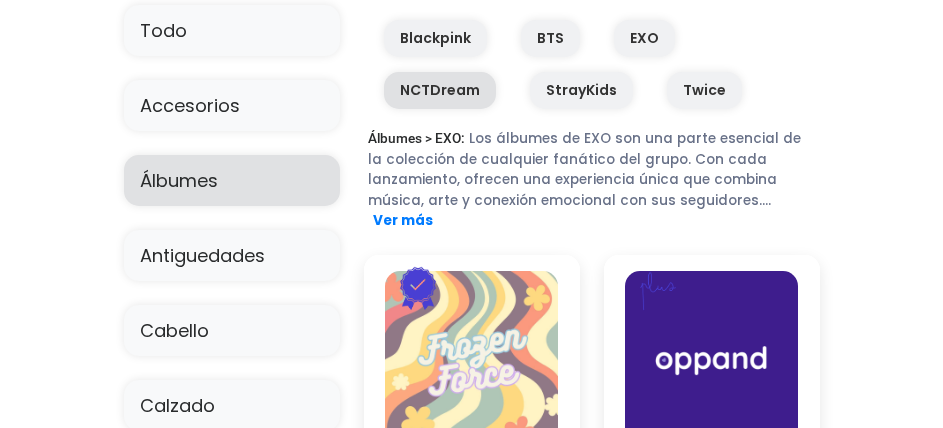 click on "NCTDream" at bounding box center (440, 90) 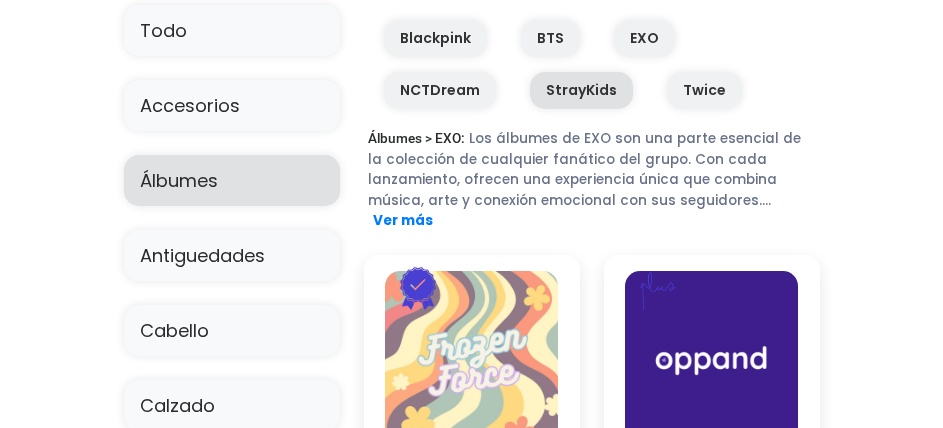 click on "StrayKids" at bounding box center [581, 90] 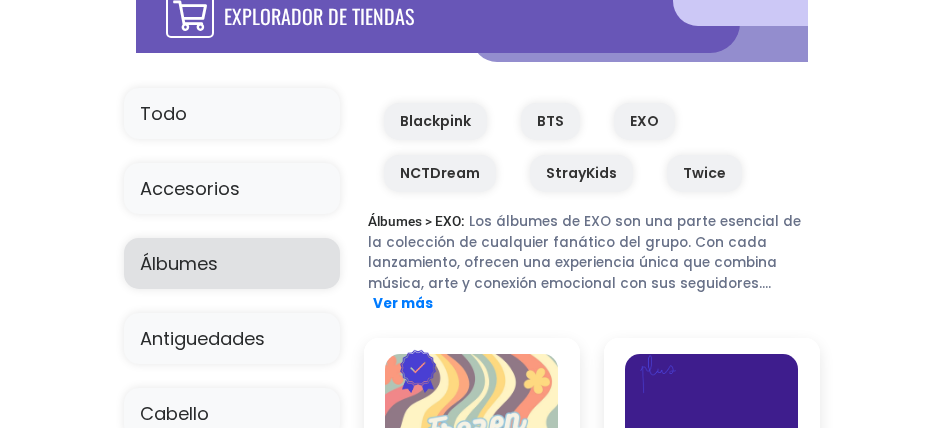 scroll, scrollTop: 0, scrollLeft: 0, axis: both 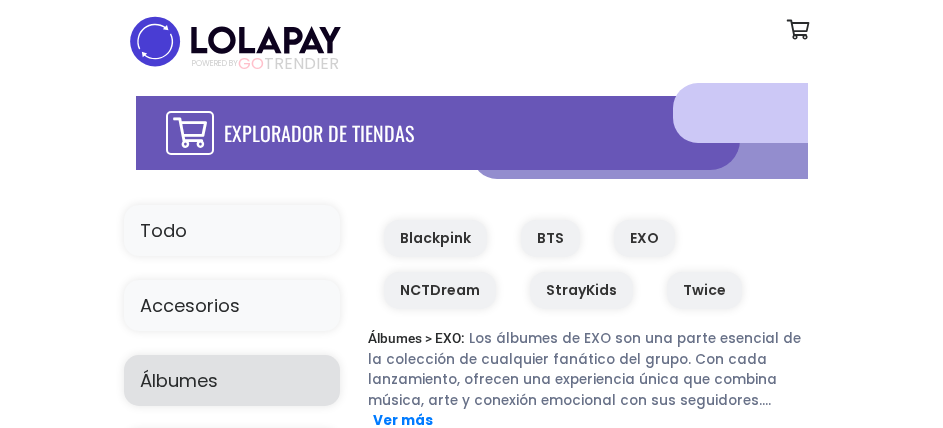 click on "EXPLORADOR DE TIENDAS" at bounding box center [438, 133] 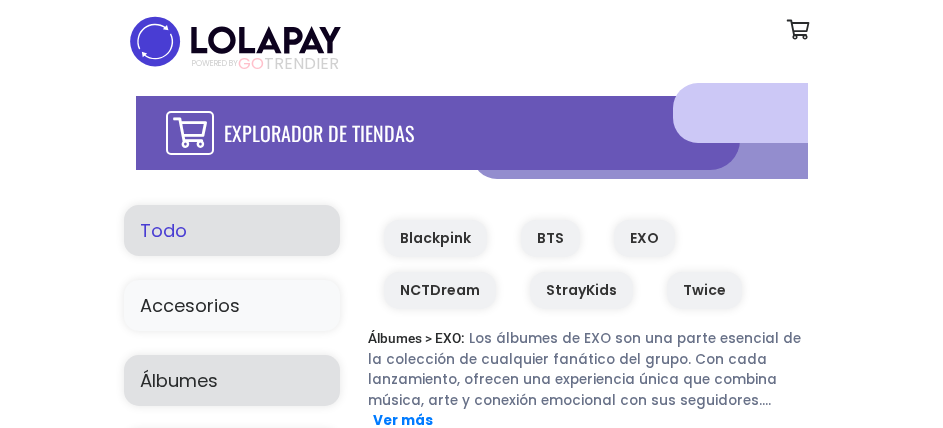 click on "Todo" at bounding box center (232, 230) 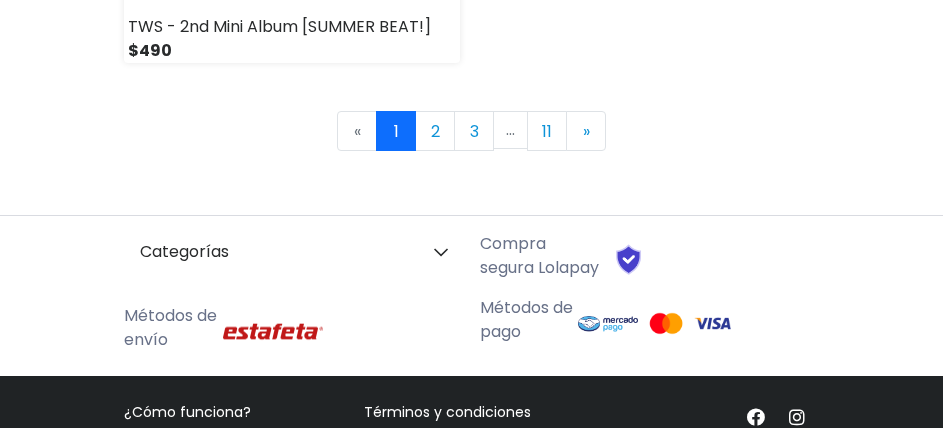scroll, scrollTop: 6700, scrollLeft: 0, axis: vertical 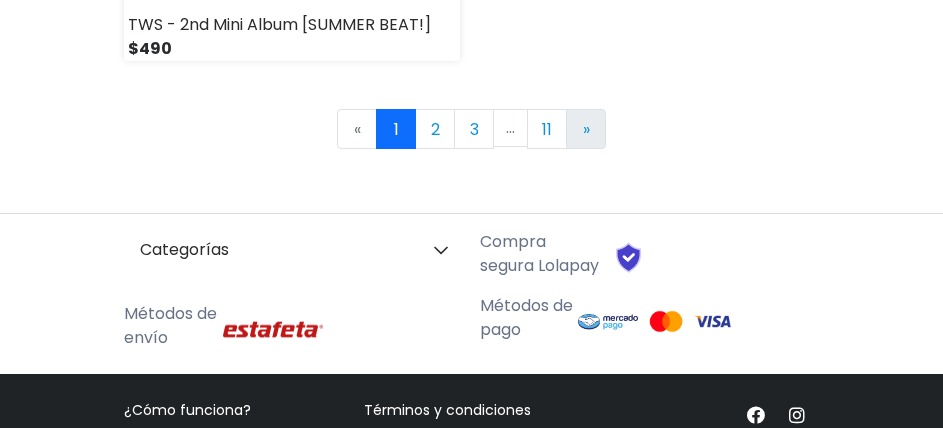 click on "»
Next" at bounding box center [586, 129] 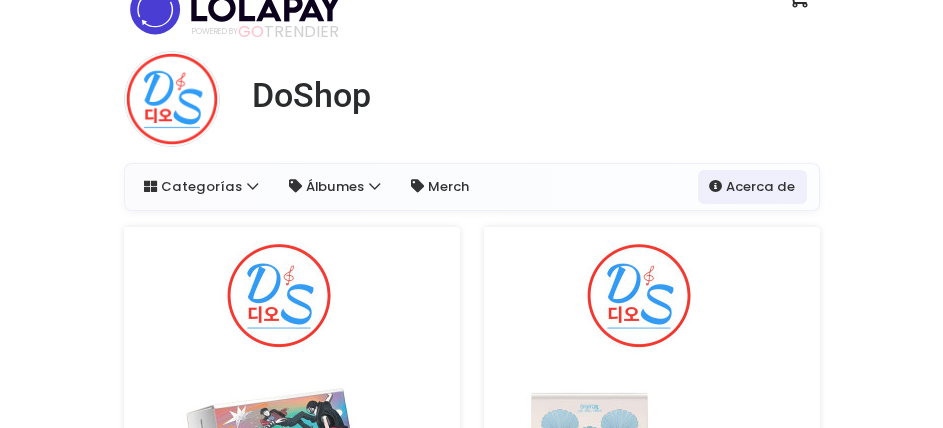 scroll, scrollTop: 0, scrollLeft: 0, axis: both 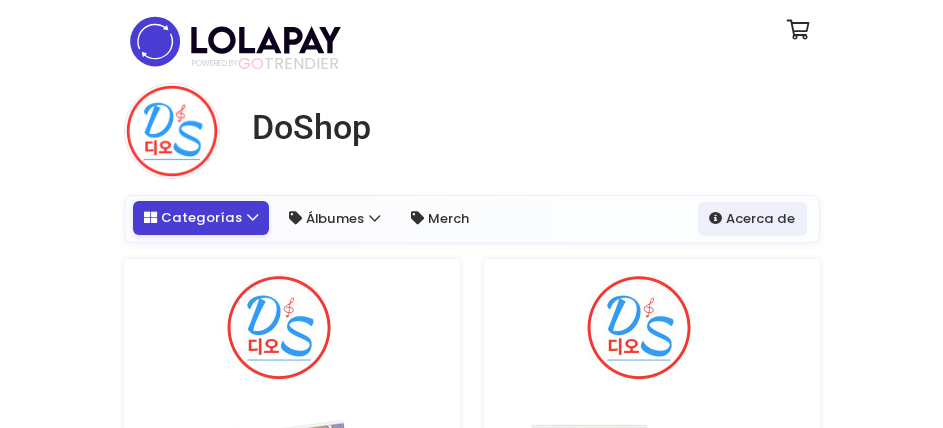 click on "Categorías" at bounding box center (201, 218) 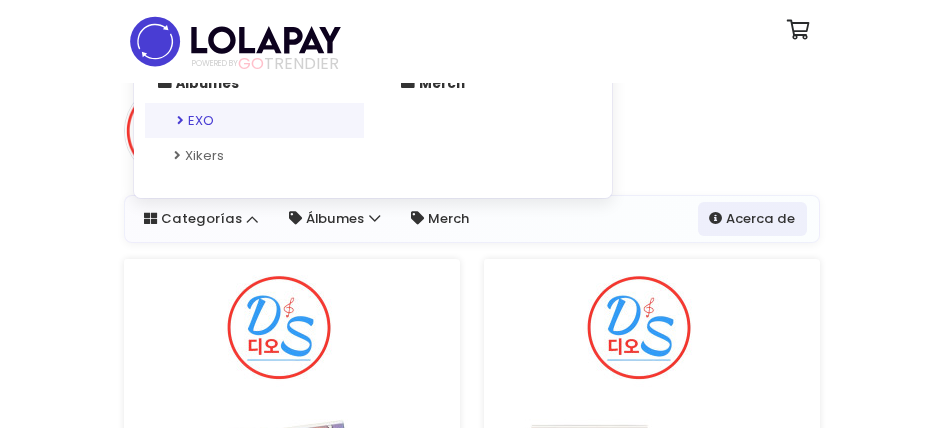 click on "EXO" at bounding box center (254, 121) 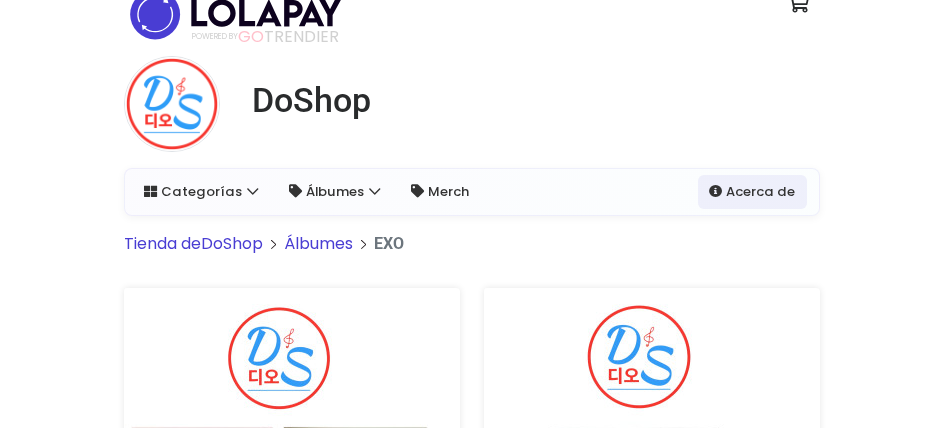 scroll, scrollTop: 0, scrollLeft: 0, axis: both 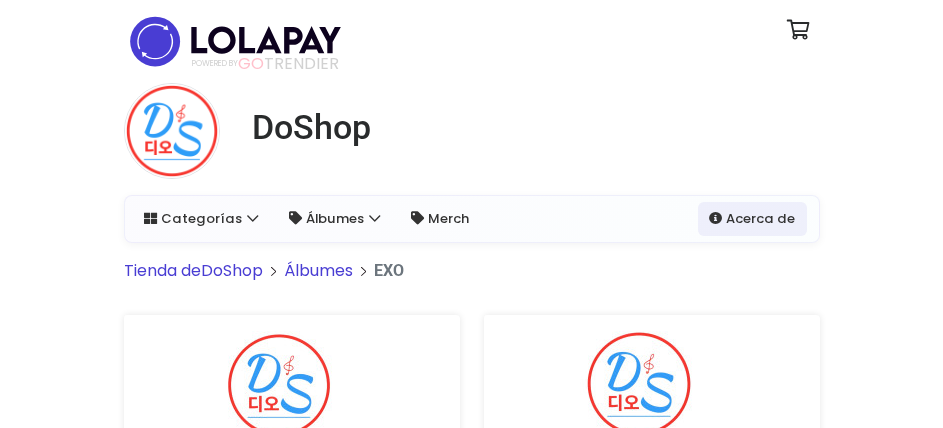 click on "Álbumes" at bounding box center (318, 270) 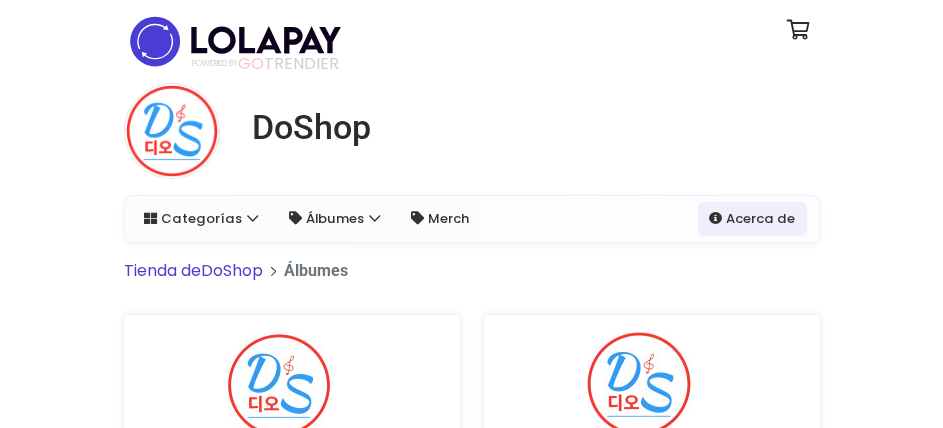 scroll, scrollTop: 0, scrollLeft: 0, axis: both 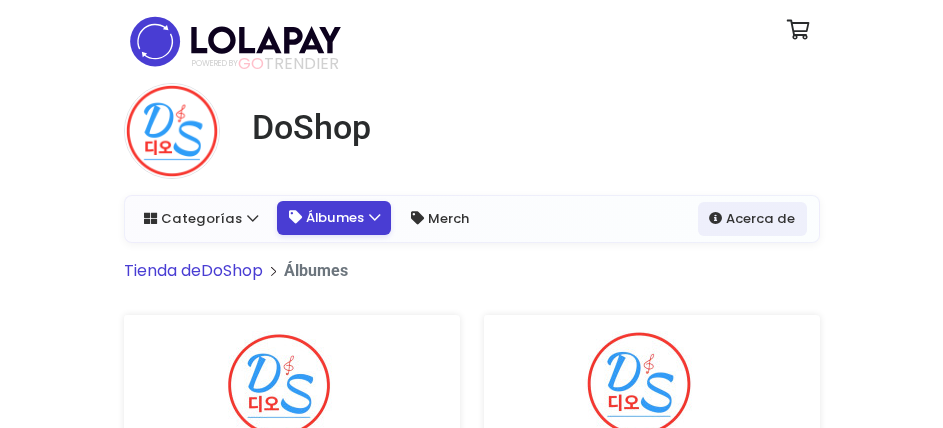 click on "Álbumes" at bounding box center [334, 218] 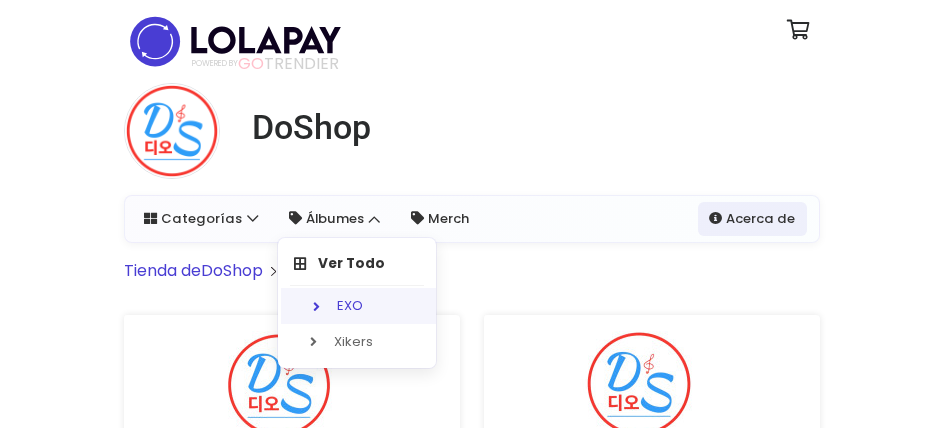 click on "EXO" at bounding box center [360, 306] 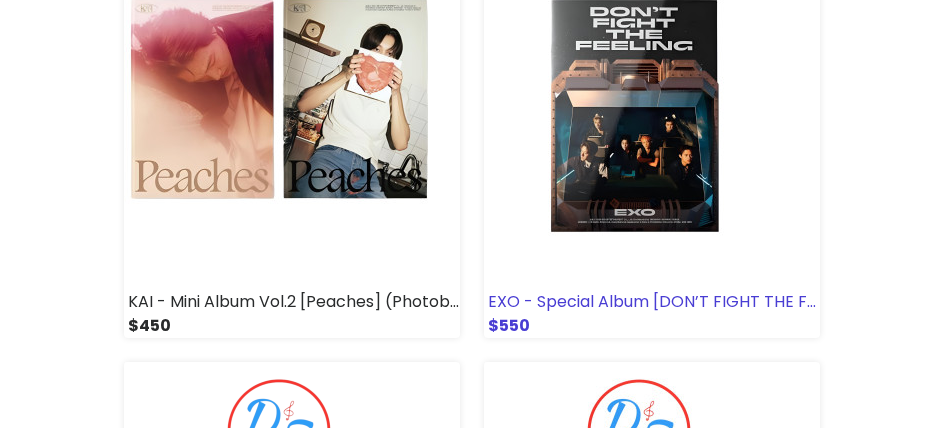 scroll, scrollTop: 0, scrollLeft: 0, axis: both 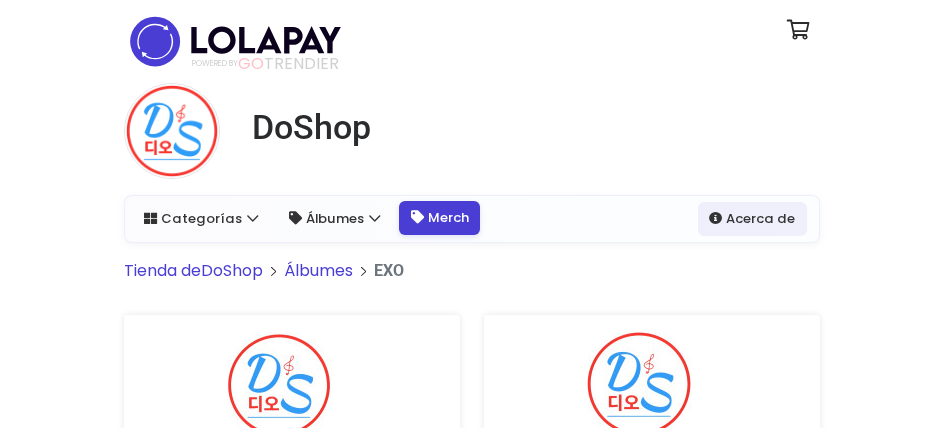 click on "Merch" at bounding box center (439, 218) 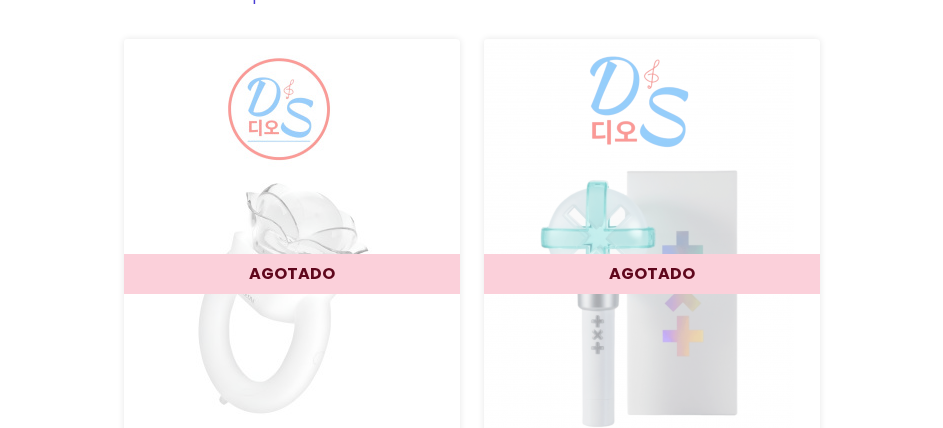 scroll, scrollTop: 100, scrollLeft: 0, axis: vertical 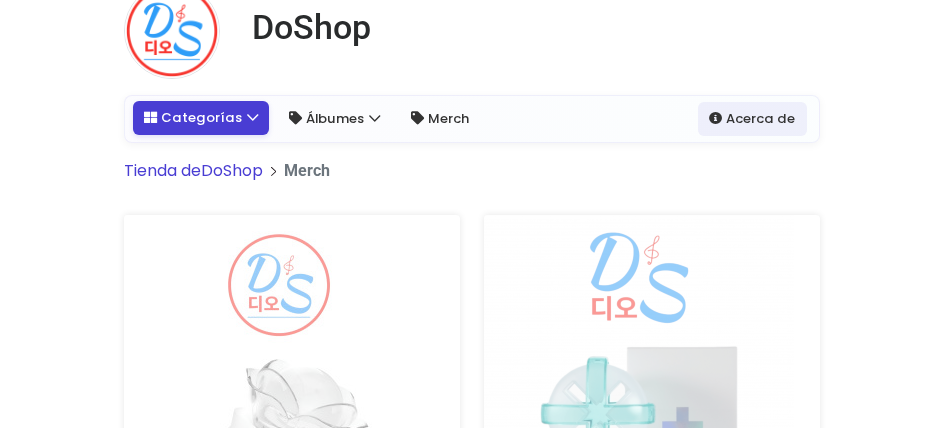 click on "Categorías" at bounding box center [201, 118] 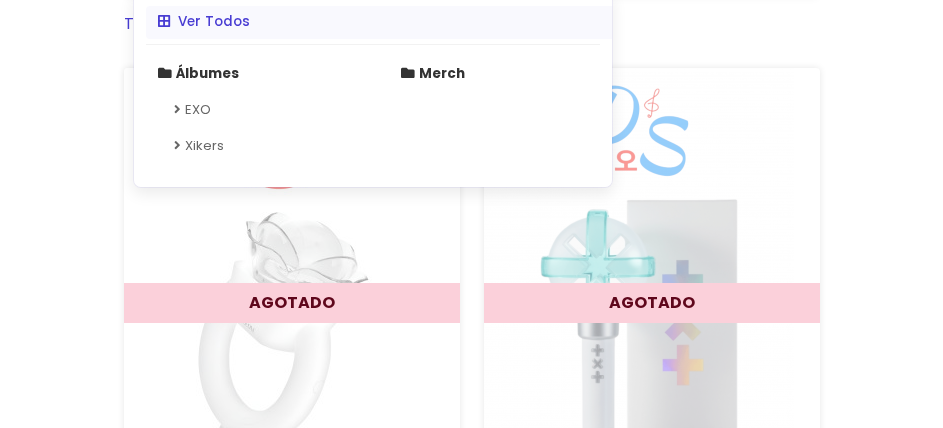 scroll, scrollTop: 300, scrollLeft: 0, axis: vertical 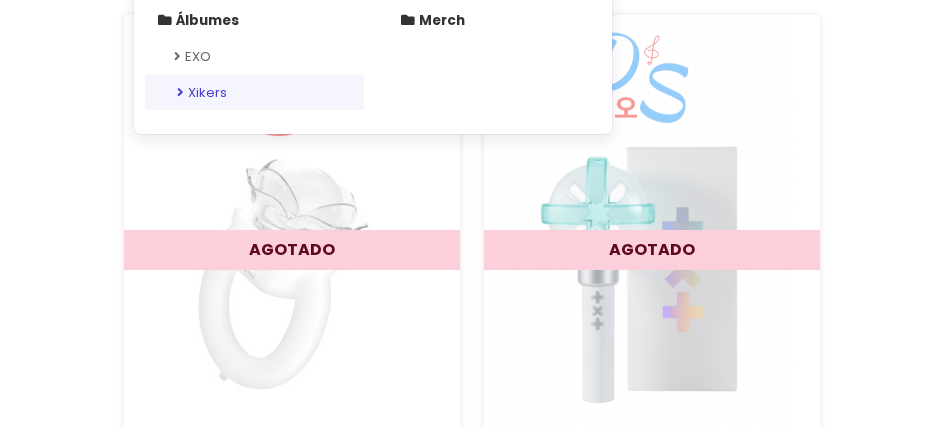 click on "Xikers" at bounding box center [254, 93] 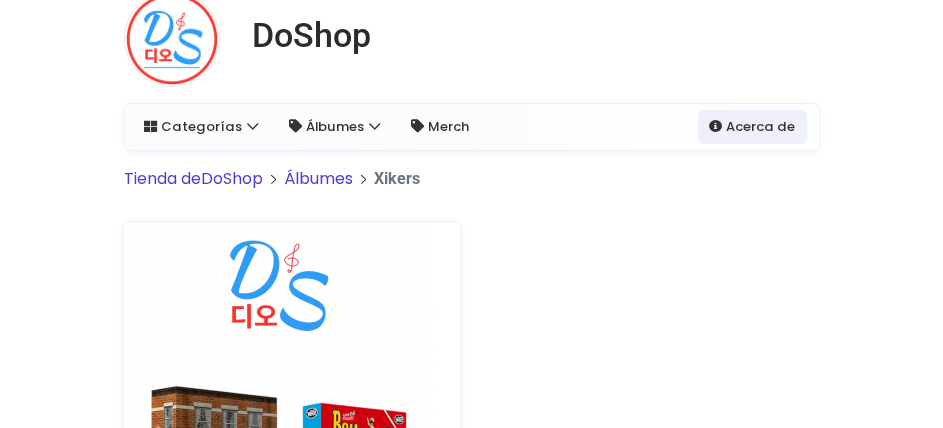 scroll, scrollTop: 0, scrollLeft: 0, axis: both 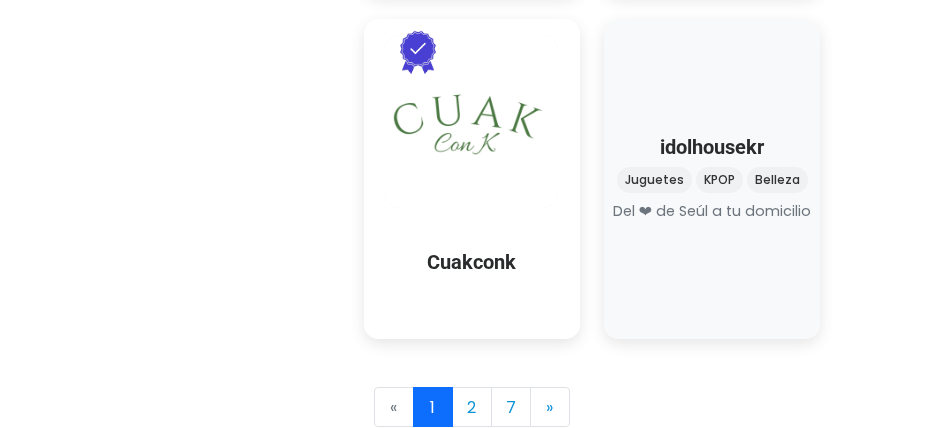 click on "idolhousekr
Juguetes
KPOP
Belleza
idolhousekr Juguetes KPOP Belleza" at bounding box center (712, 179) 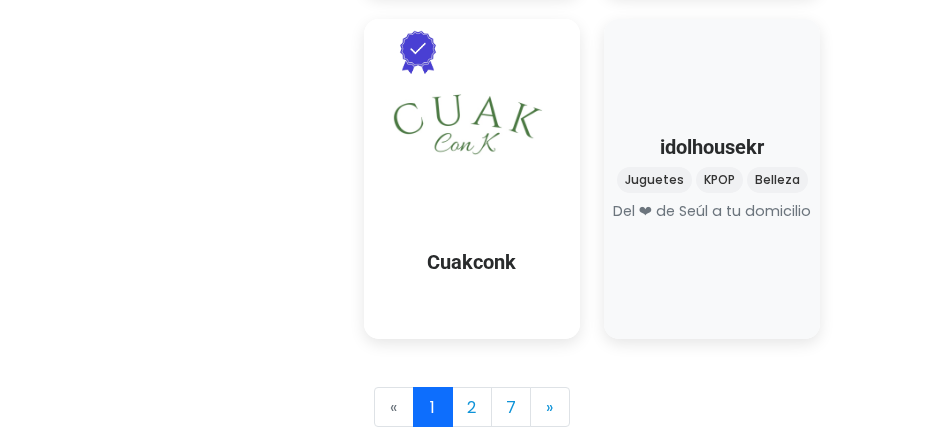 click at bounding box center [712, 223] 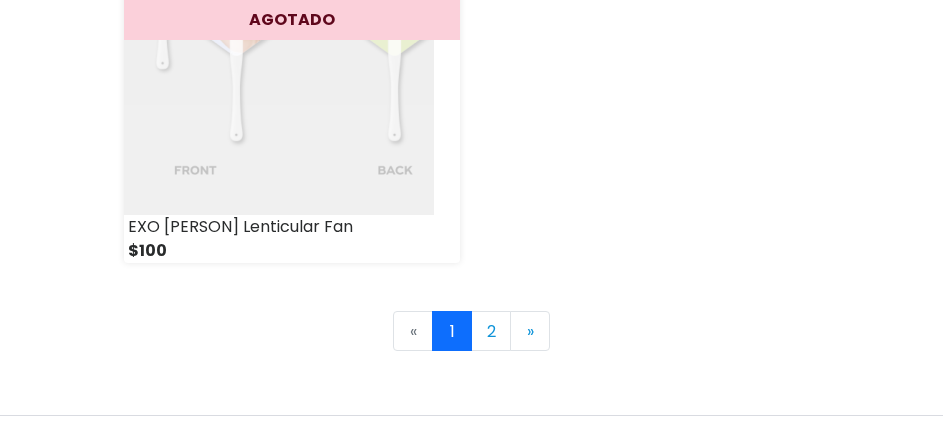 scroll, scrollTop: 6600, scrollLeft: 0, axis: vertical 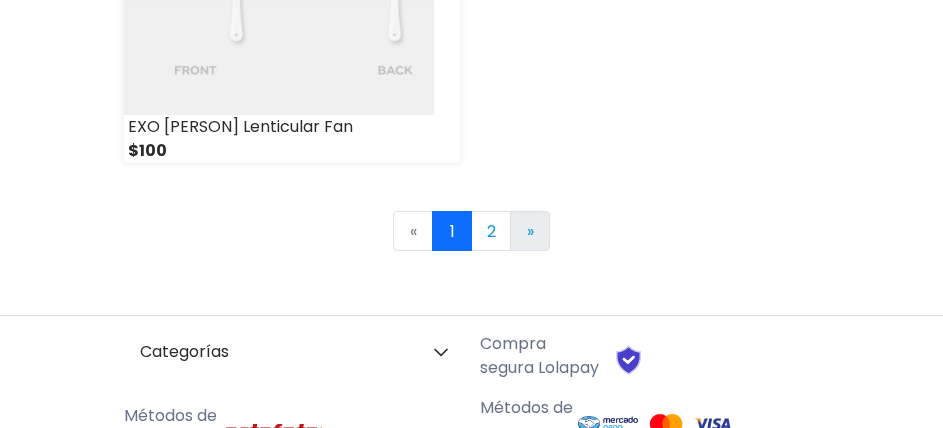 click on "»
Next" at bounding box center [530, 231] 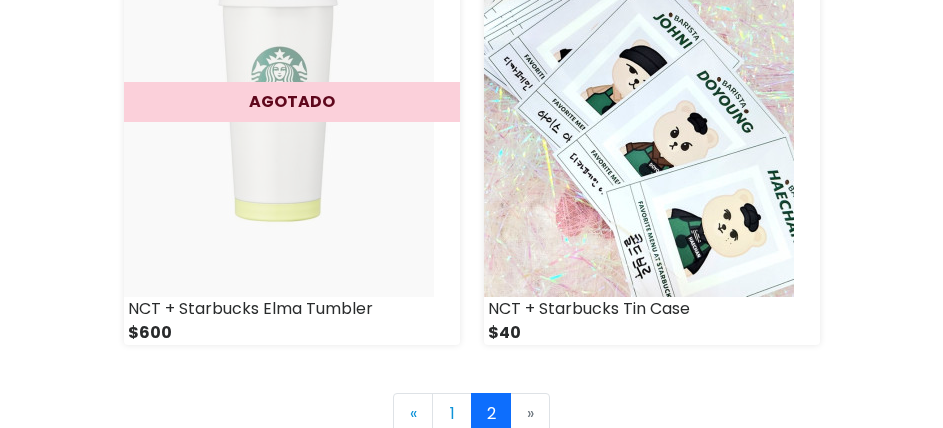scroll, scrollTop: 2200, scrollLeft: 0, axis: vertical 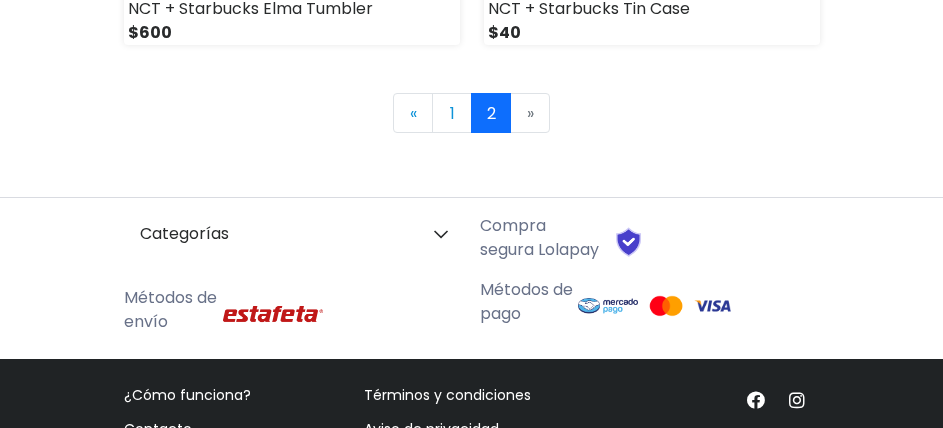 click on "»
Next" at bounding box center (530, 113) 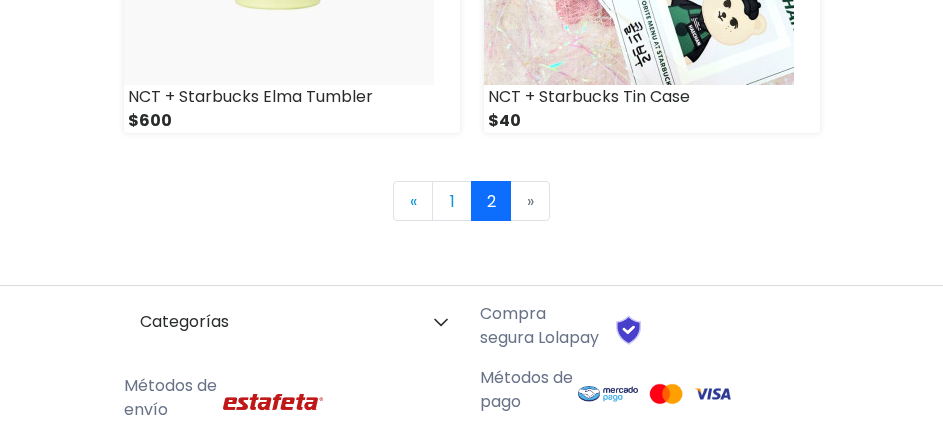 scroll, scrollTop: 2000, scrollLeft: 0, axis: vertical 